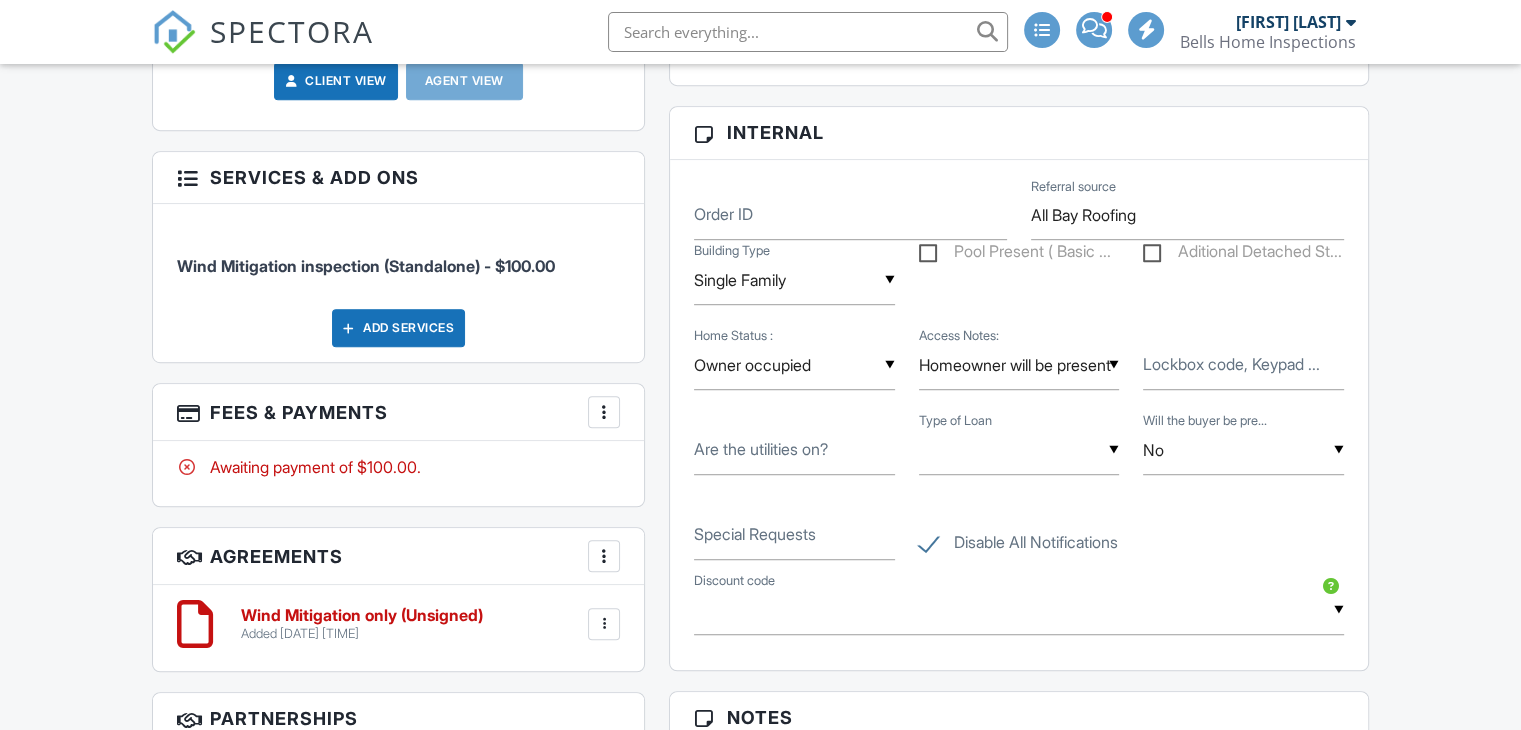 scroll, scrollTop: 1628, scrollLeft: 0, axis: vertical 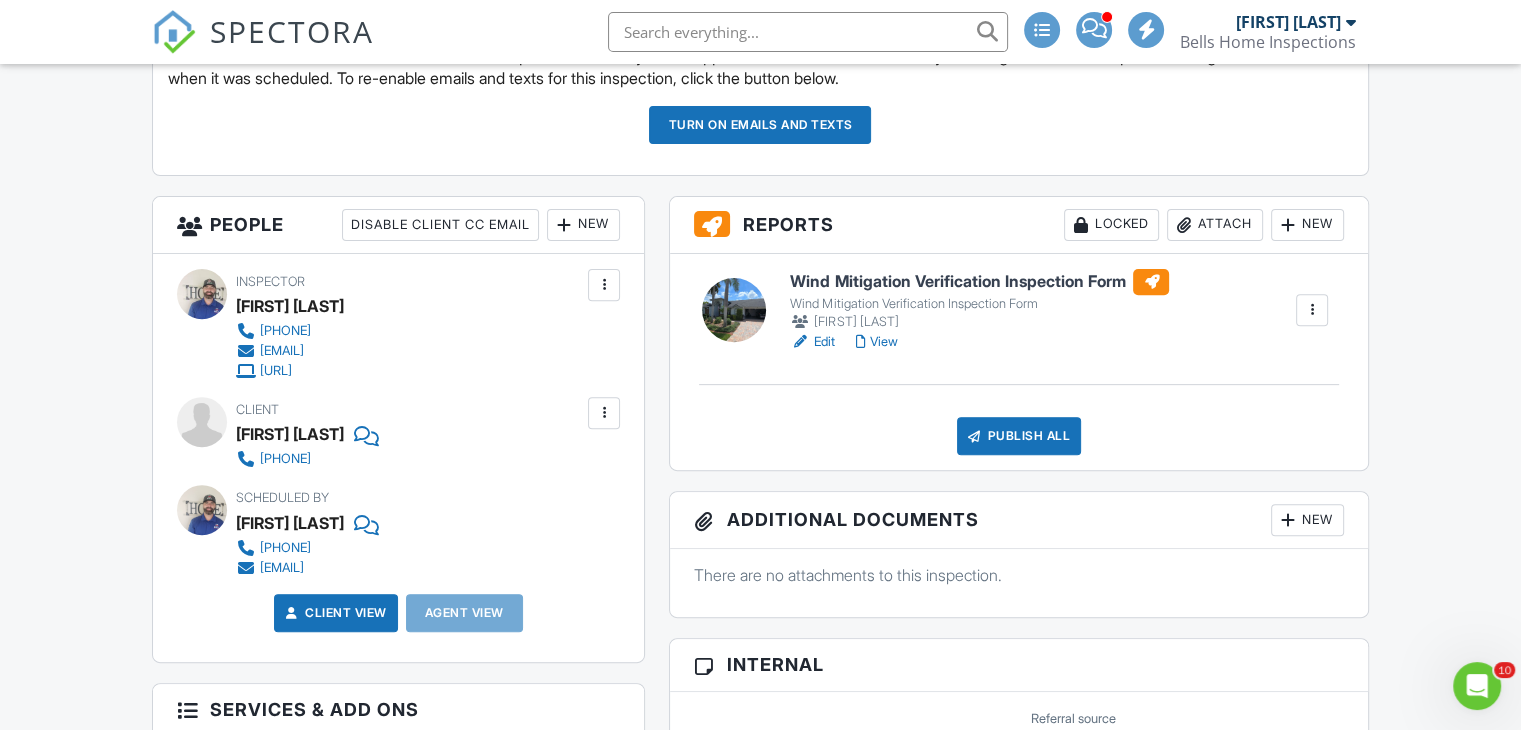 click on "View" at bounding box center [876, 342] 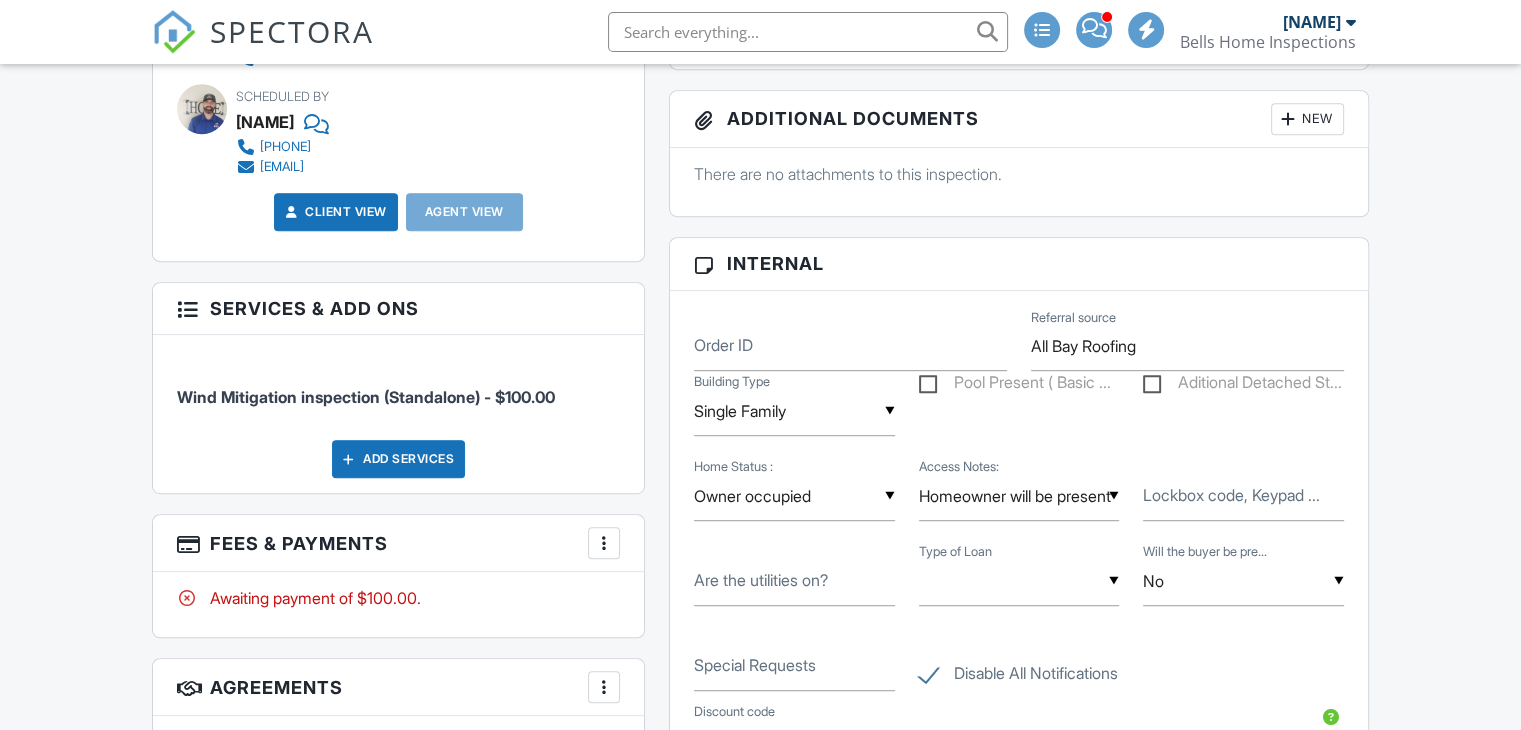 scroll, scrollTop: 1069, scrollLeft: 0, axis: vertical 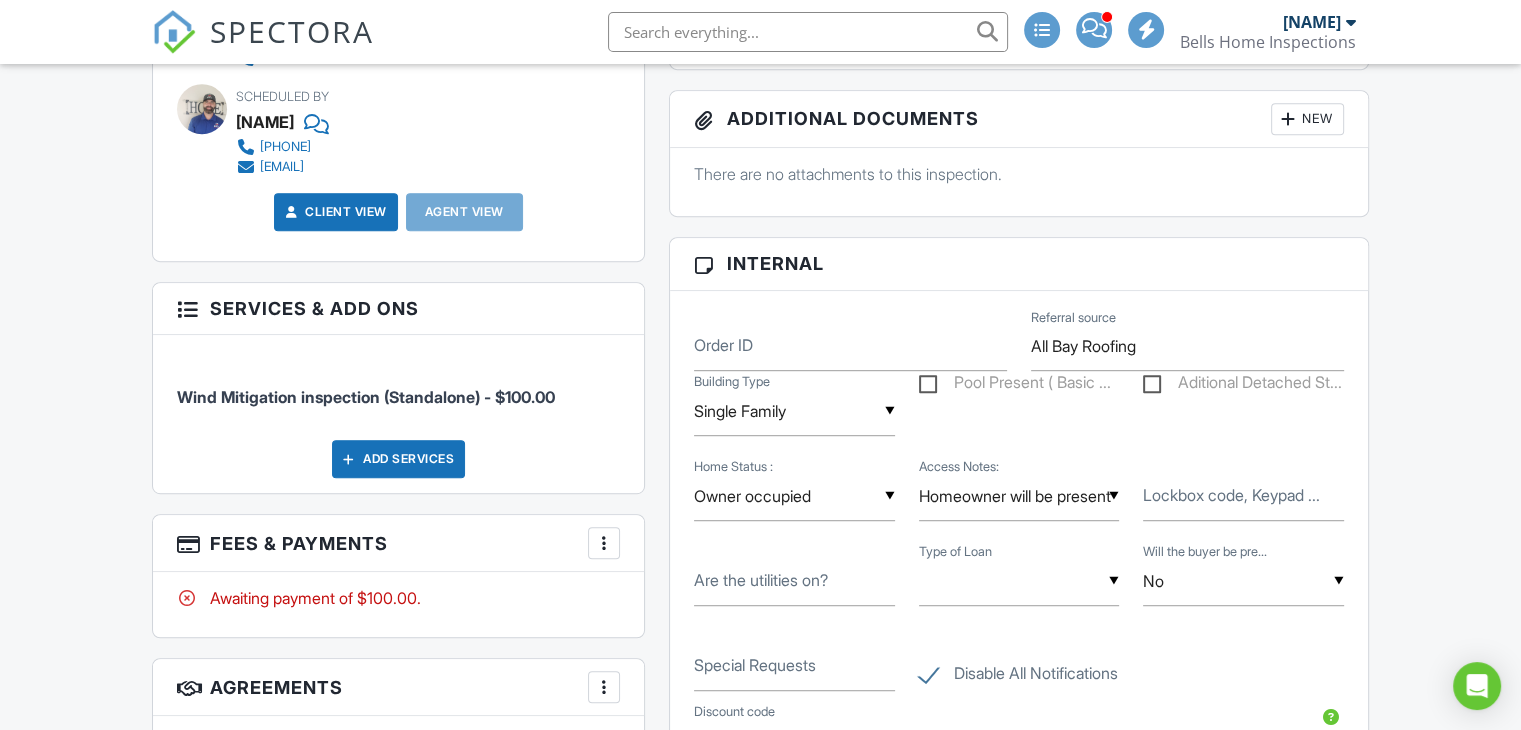 click at bounding box center (604, 543) 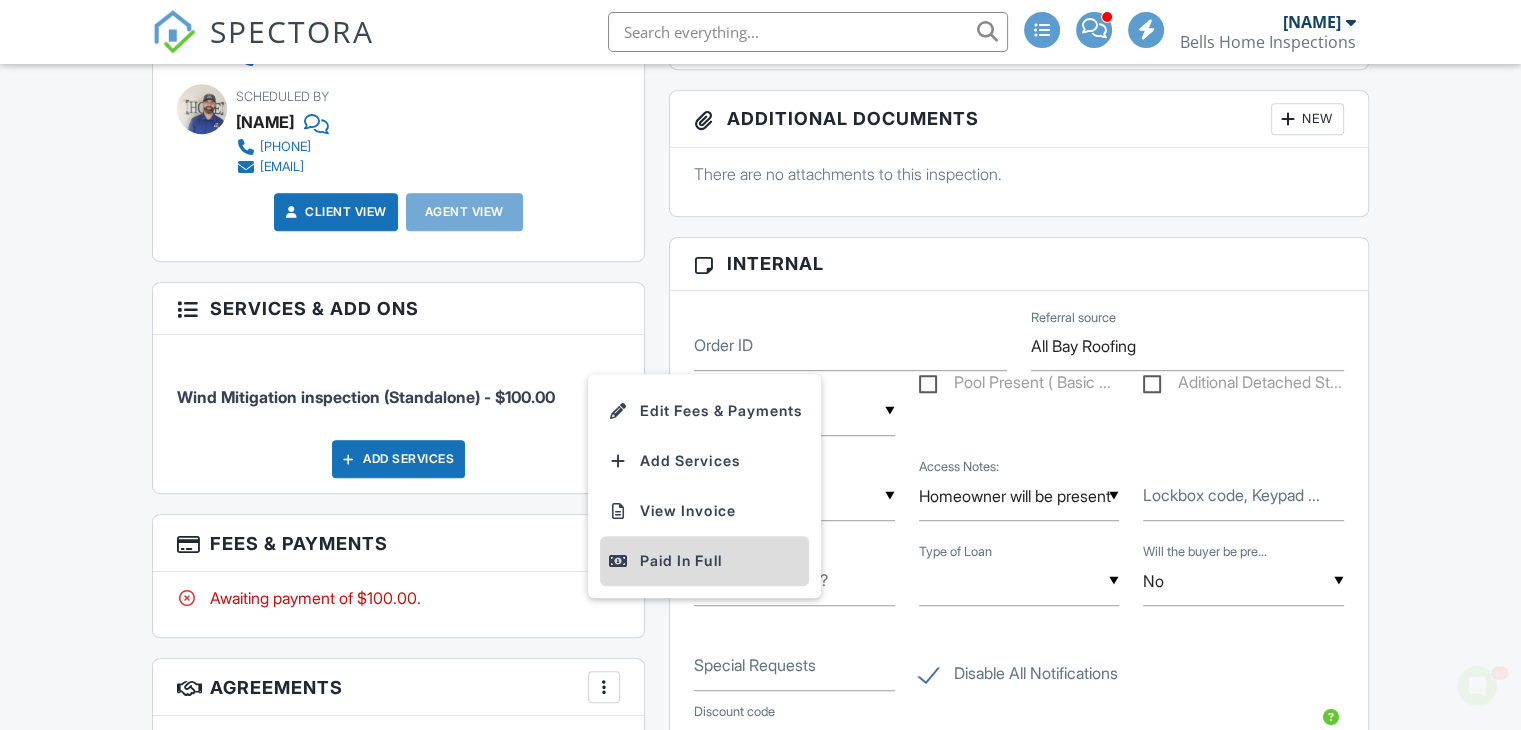 scroll, scrollTop: 0, scrollLeft: 0, axis: both 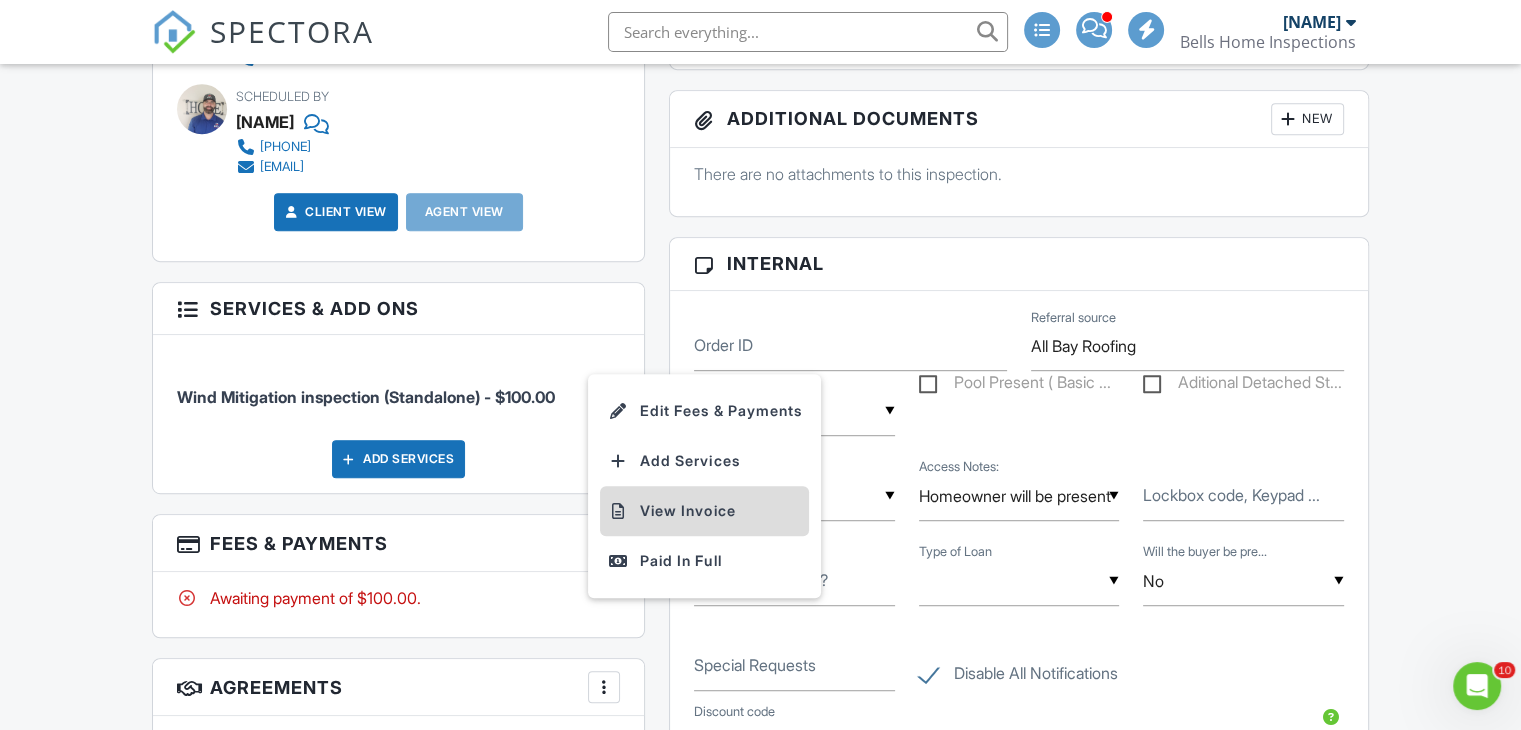 click on "View Invoice" at bounding box center [704, 511] 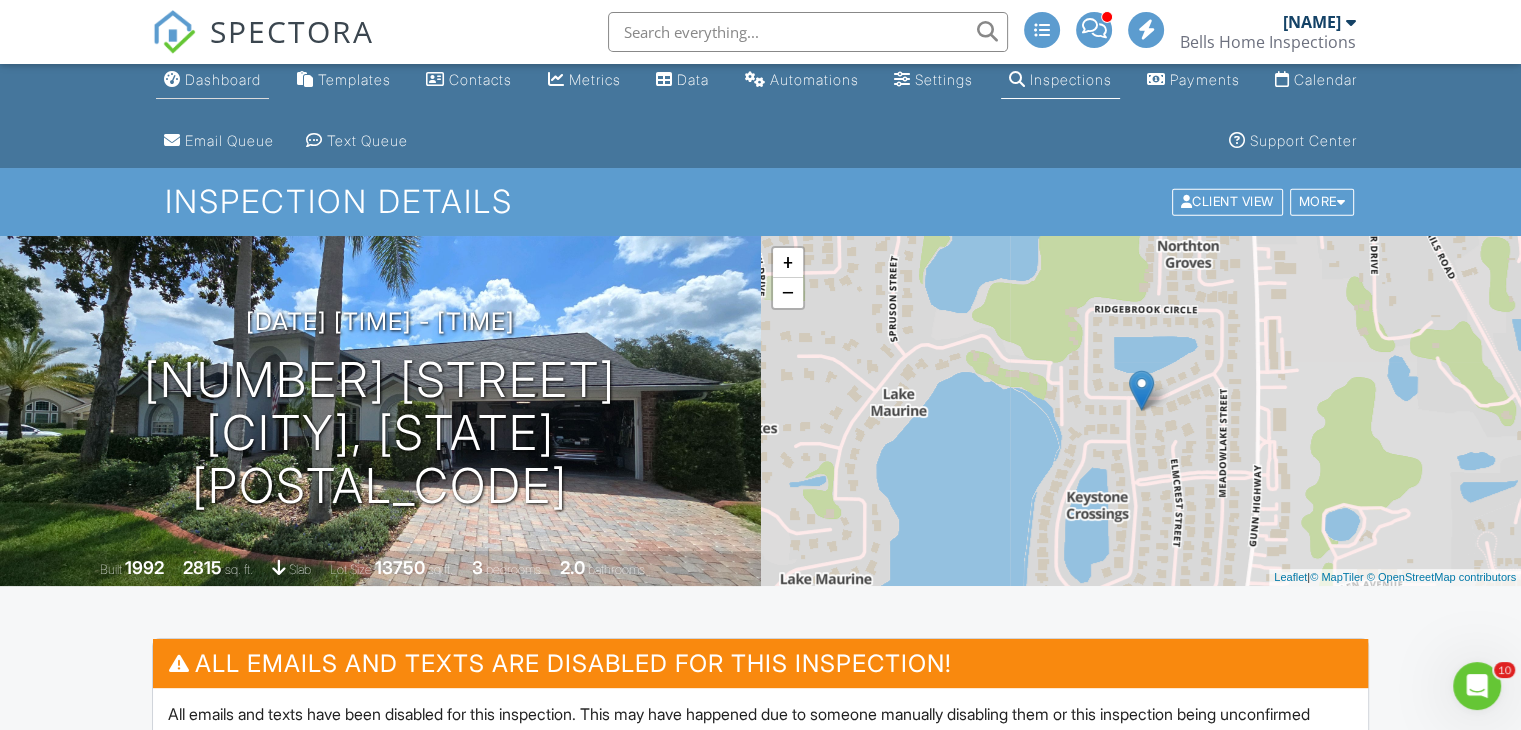 scroll, scrollTop: 0, scrollLeft: 0, axis: both 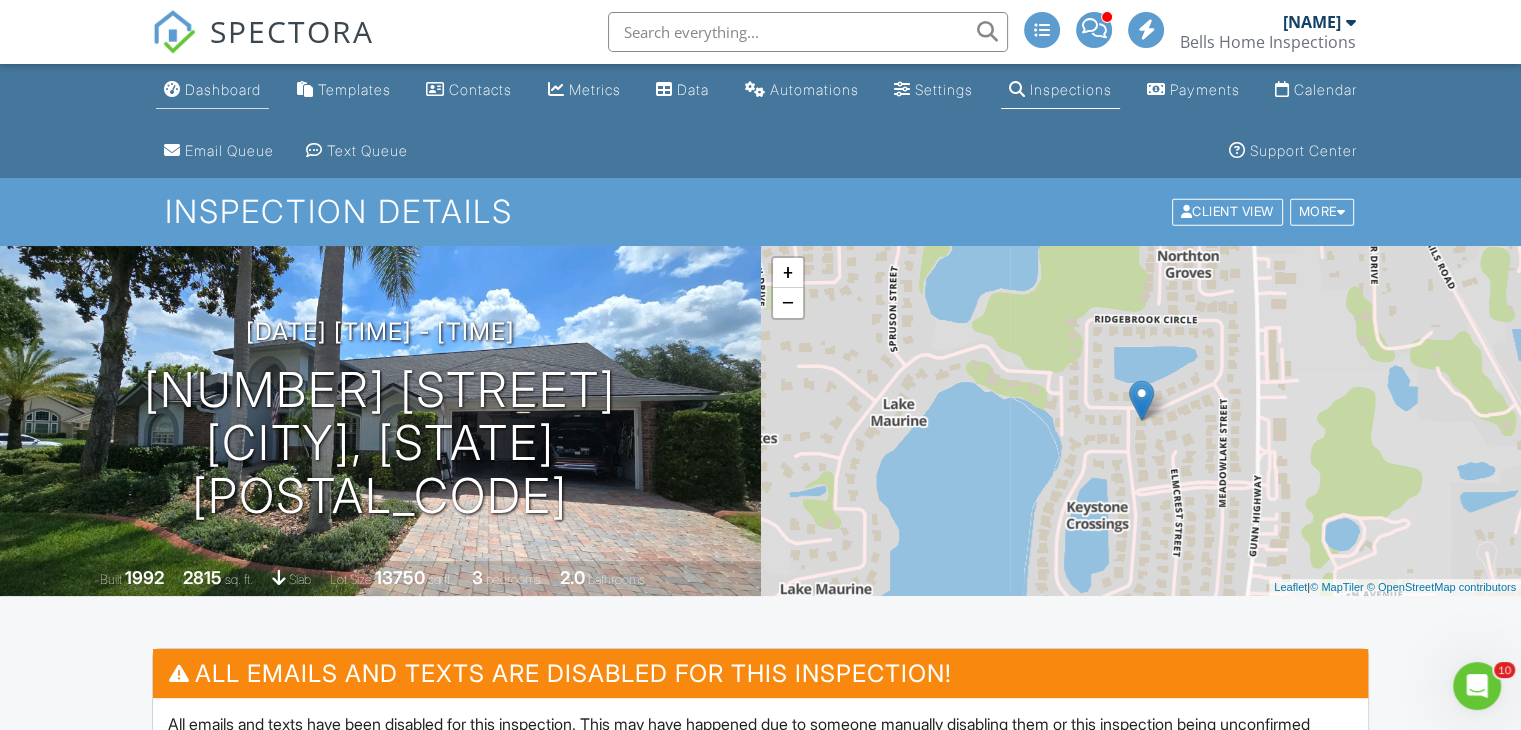 click on "Dashboard" at bounding box center [212, 90] 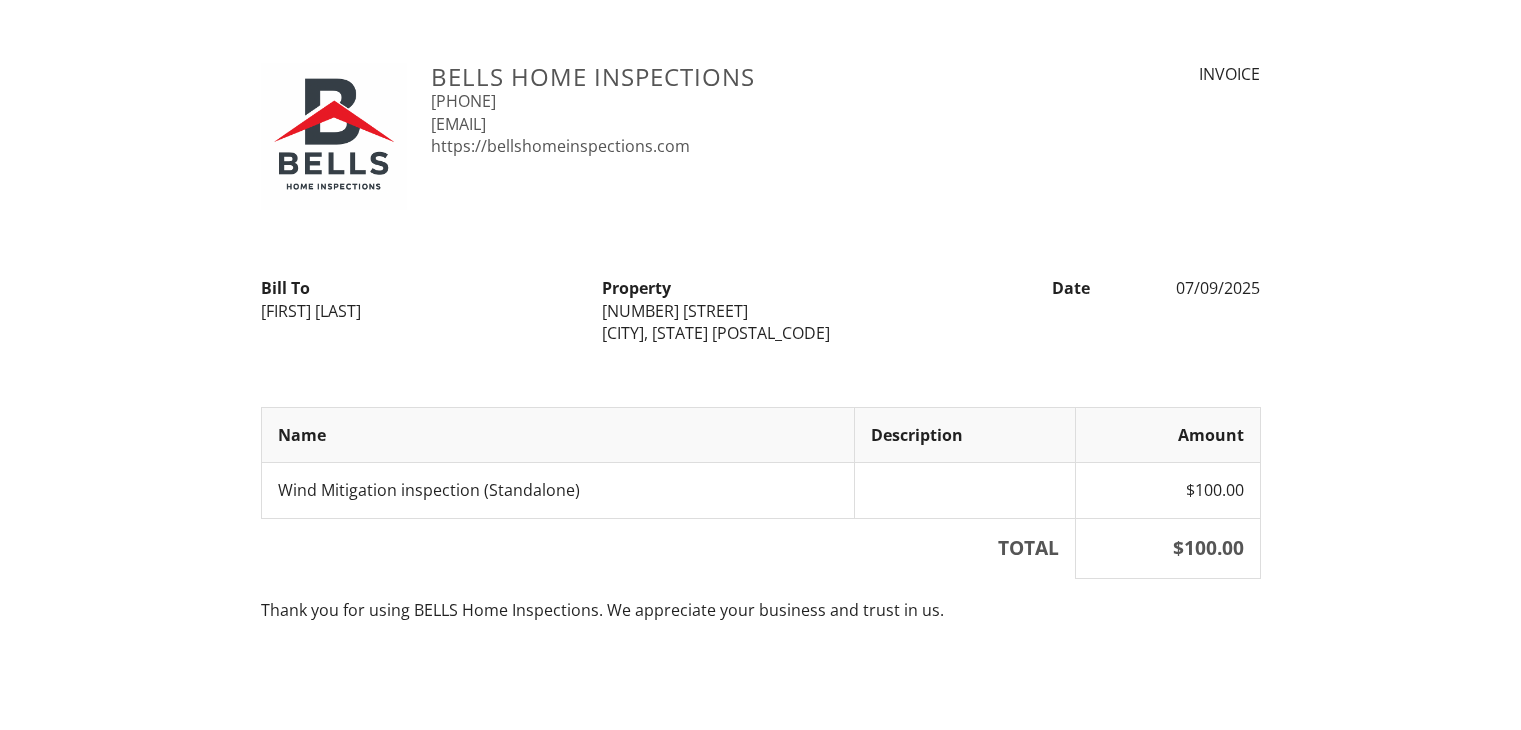 scroll, scrollTop: 0, scrollLeft: 0, axis: both 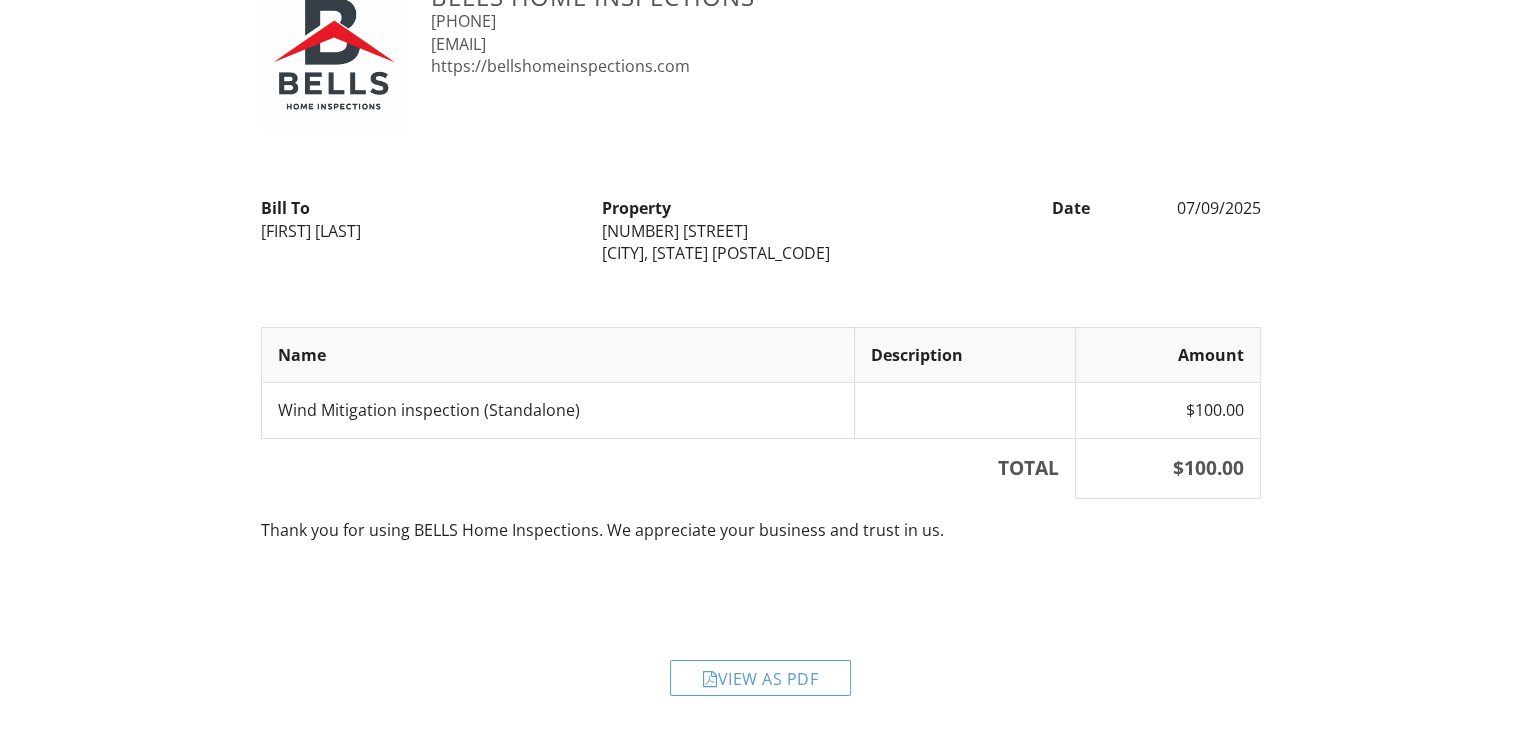 click on "View as PDF" at bounding box center [760, 678] 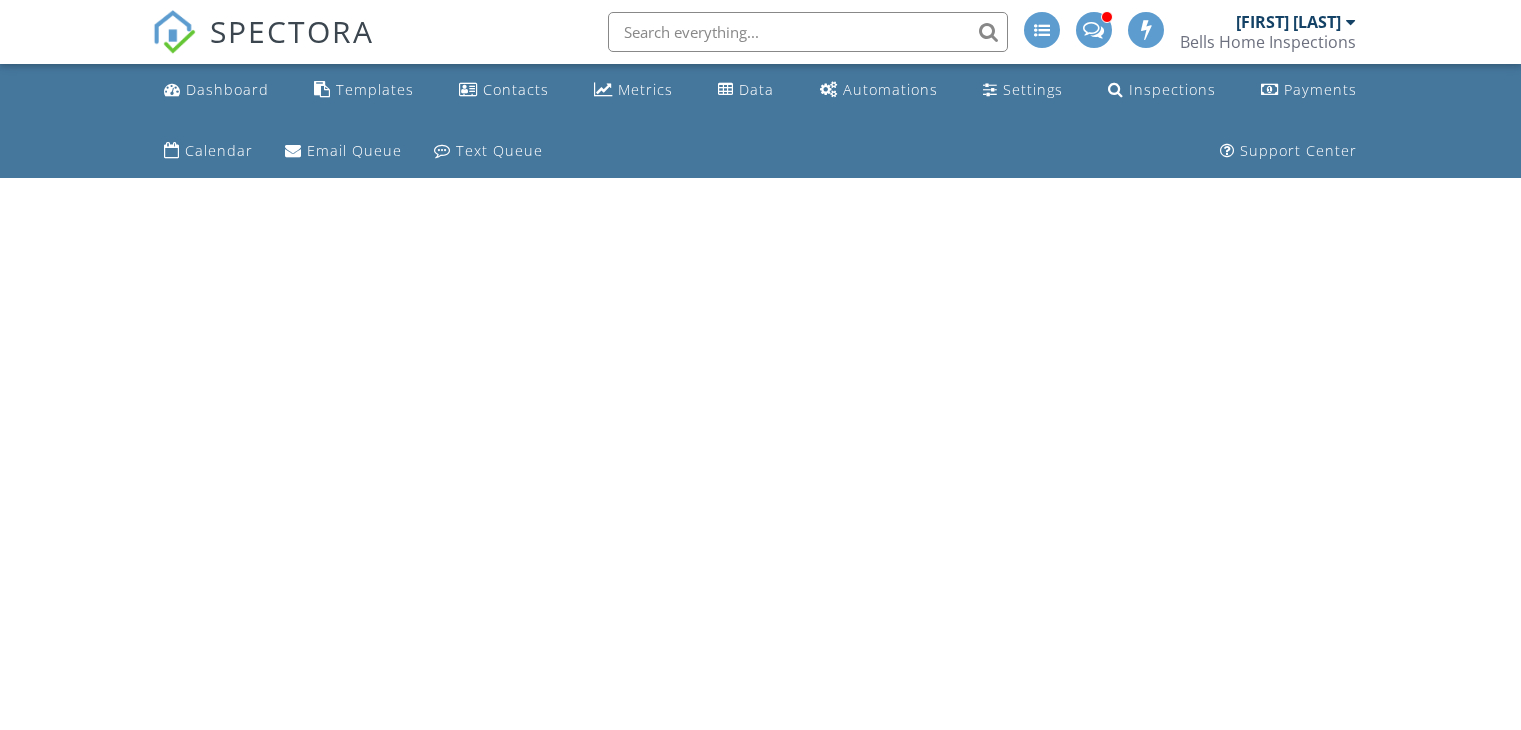 scroll, scrollTop: 0, scrollLeft: 0, axis: both 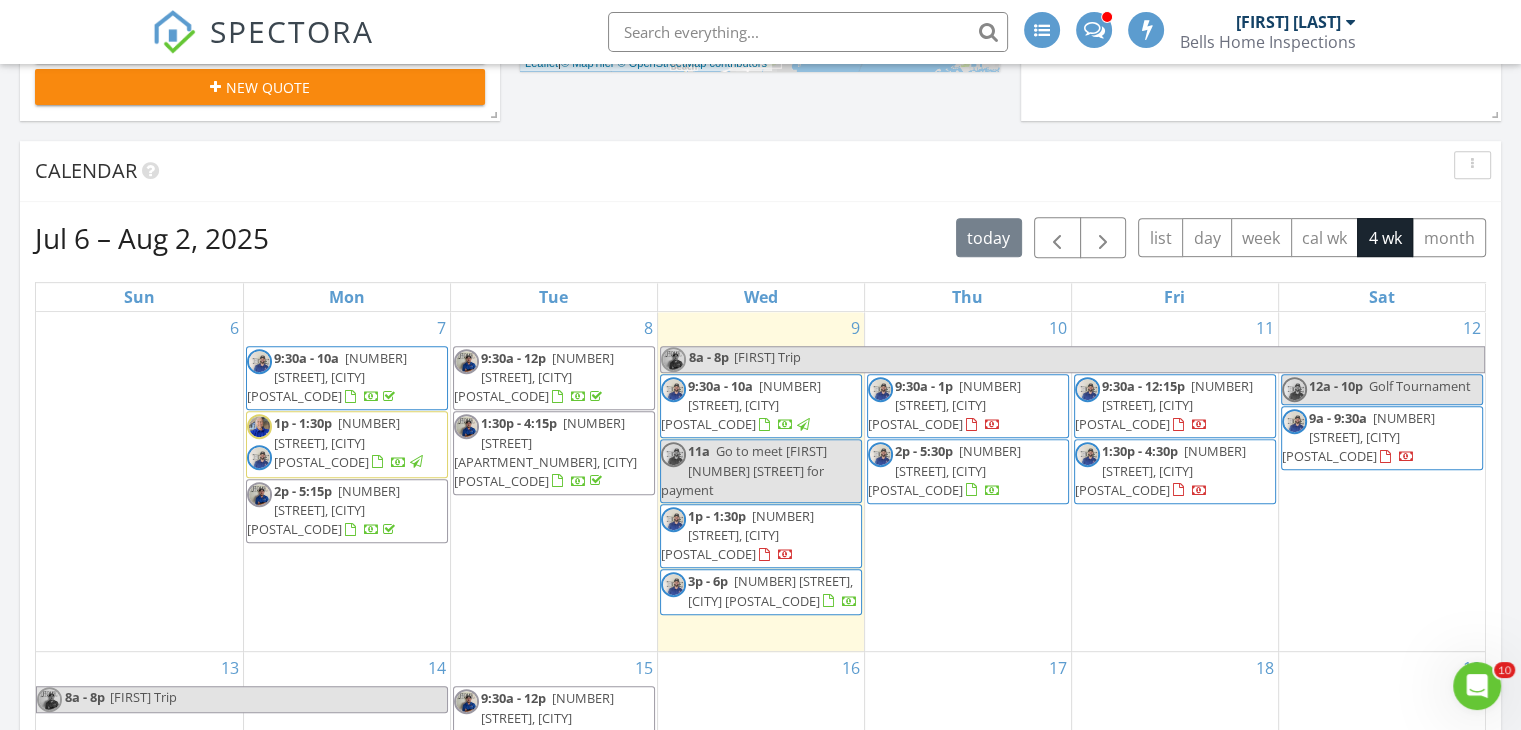 click at bounding box center (808, 32) 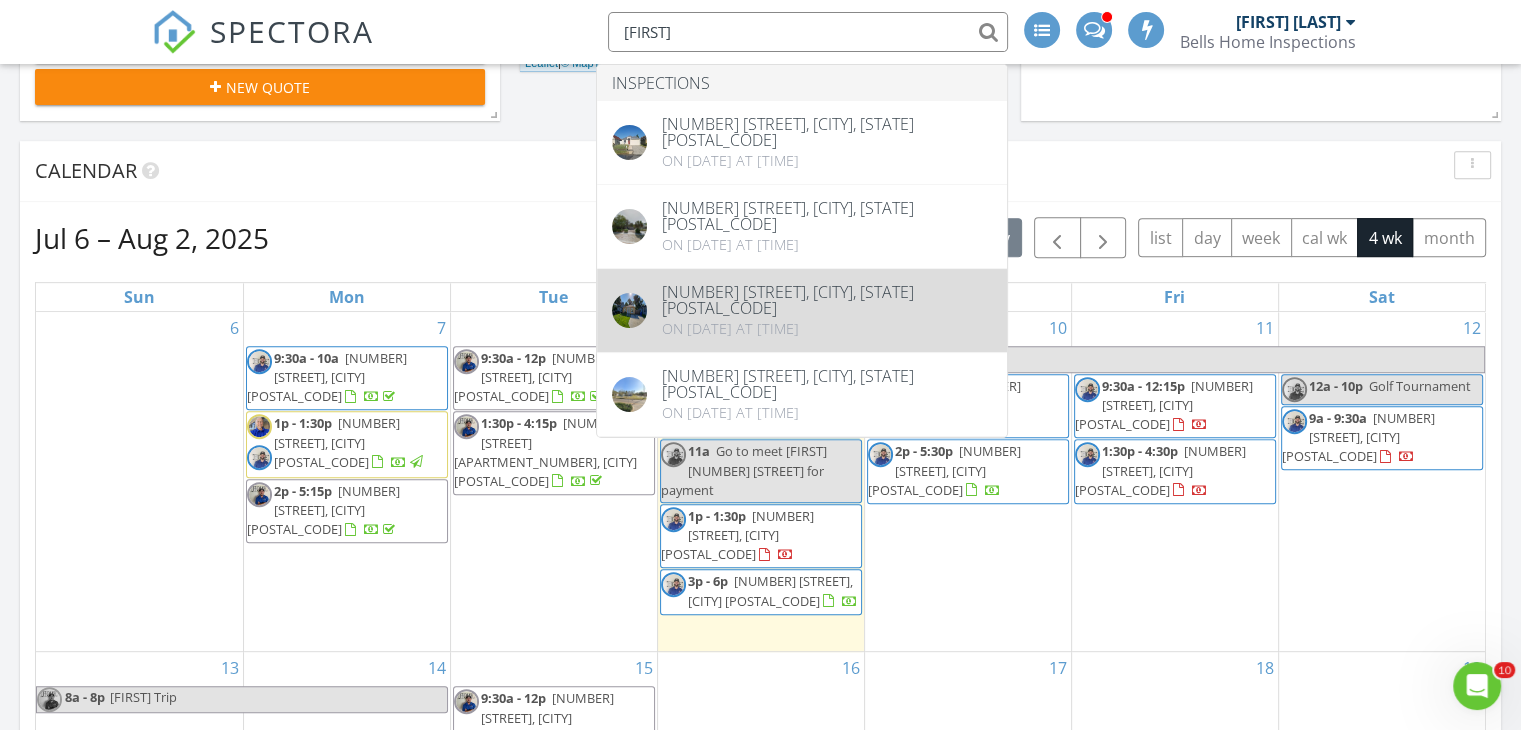 type on "[FIRST]" 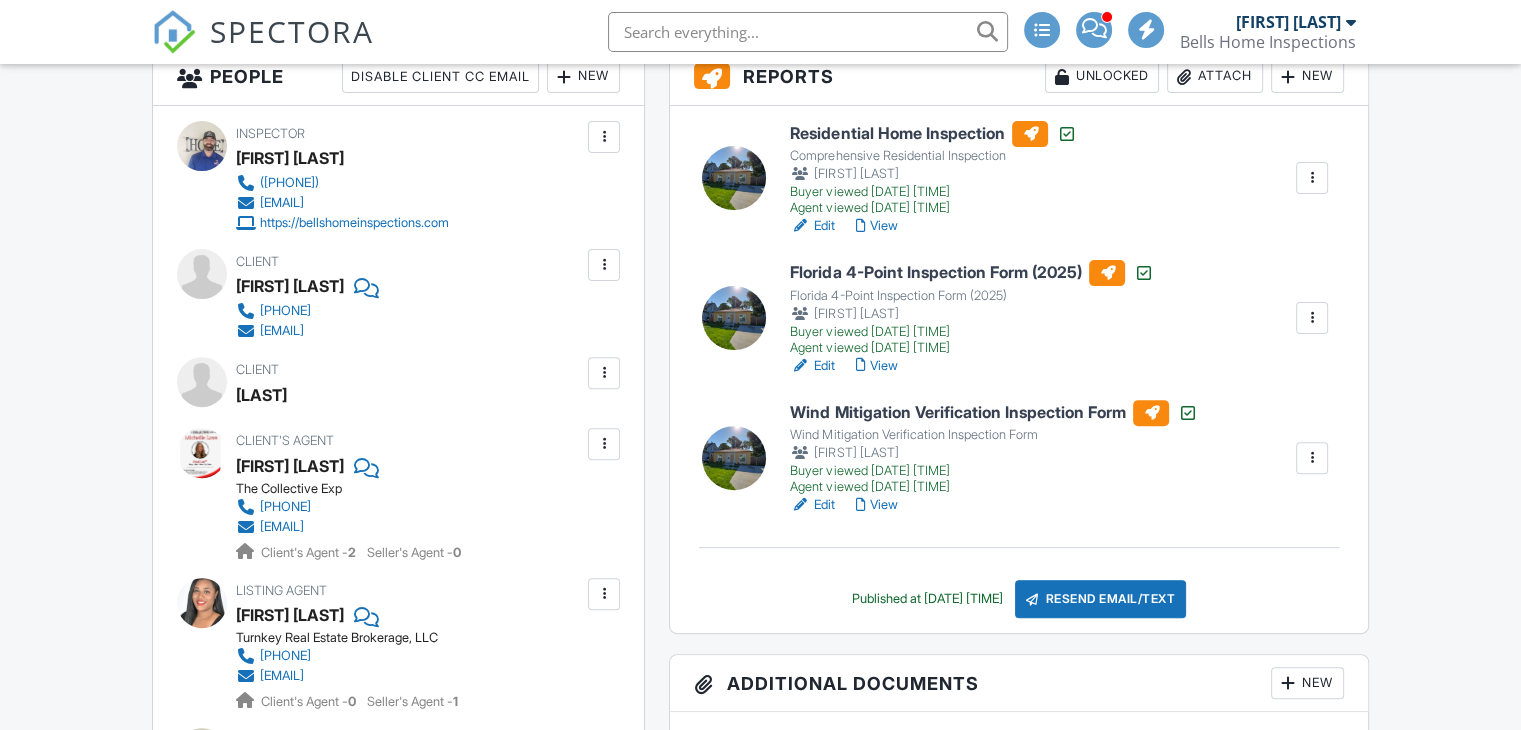 scroll, scrollTop: 600, scrollLeft: 0, axis: vertical 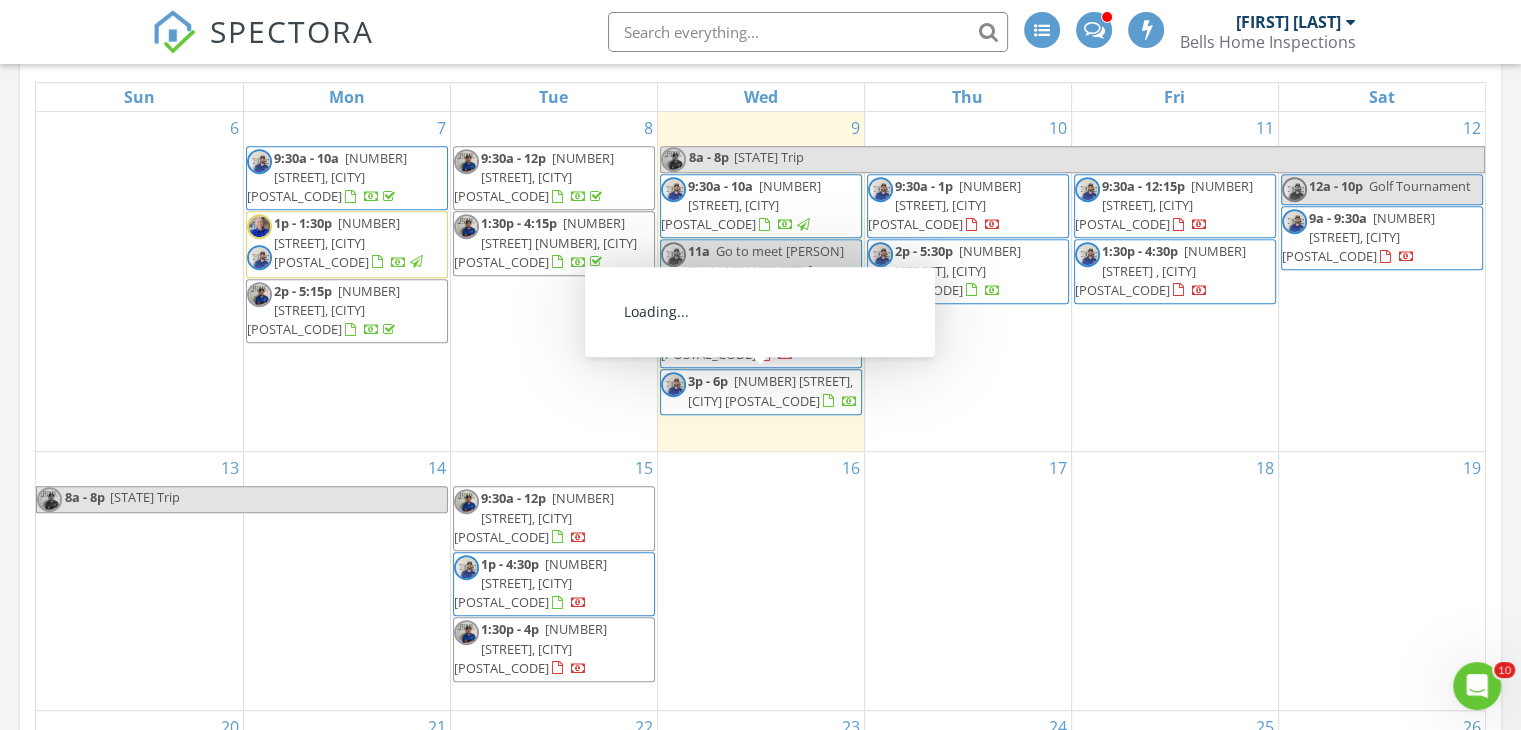 click on "427 79th Ave, St. Pete Beach 33706" at bounding box center [770, 390] 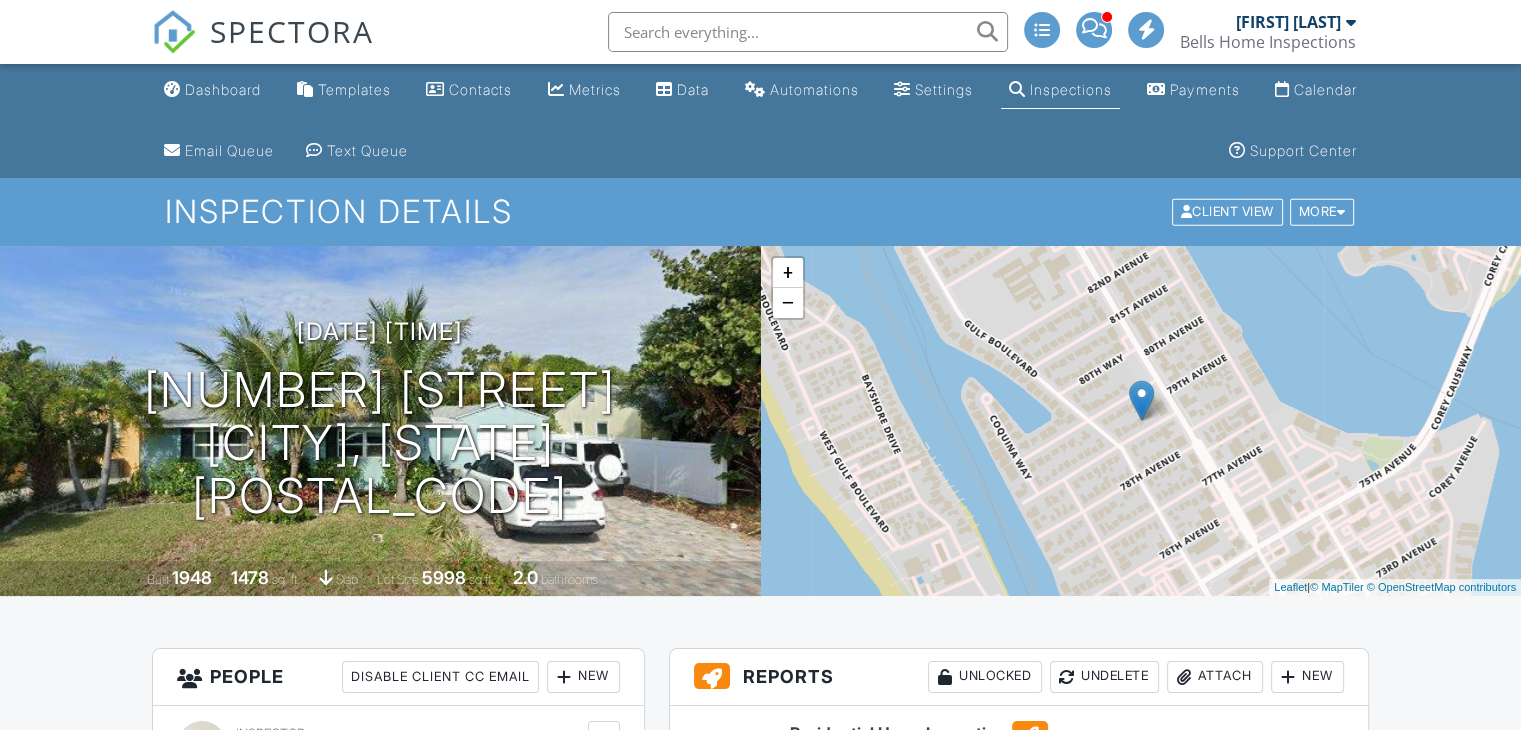 scroll, scrollTop: 300, scrollLeft: 0, axis: vertical 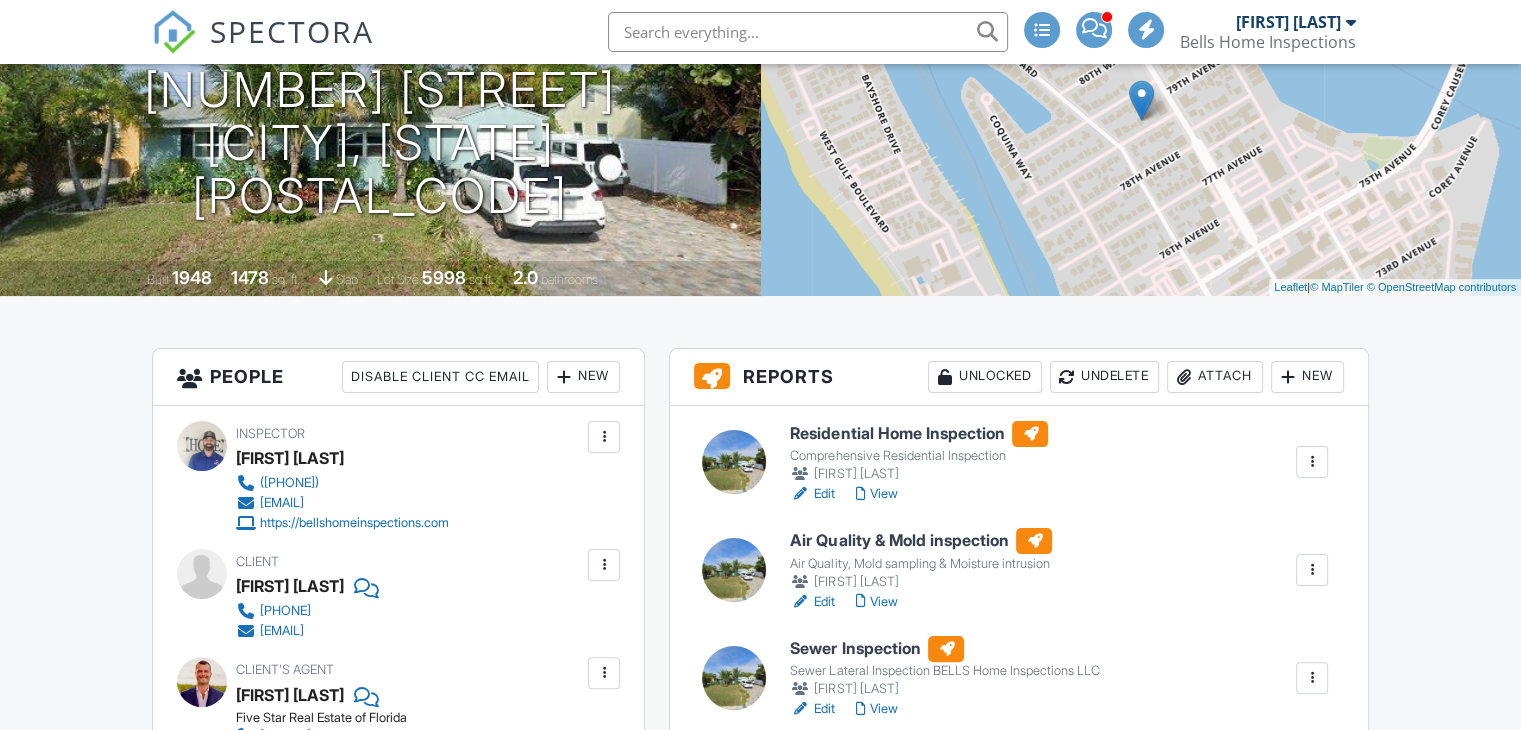 click on "View" at bounding box center [876, 494] 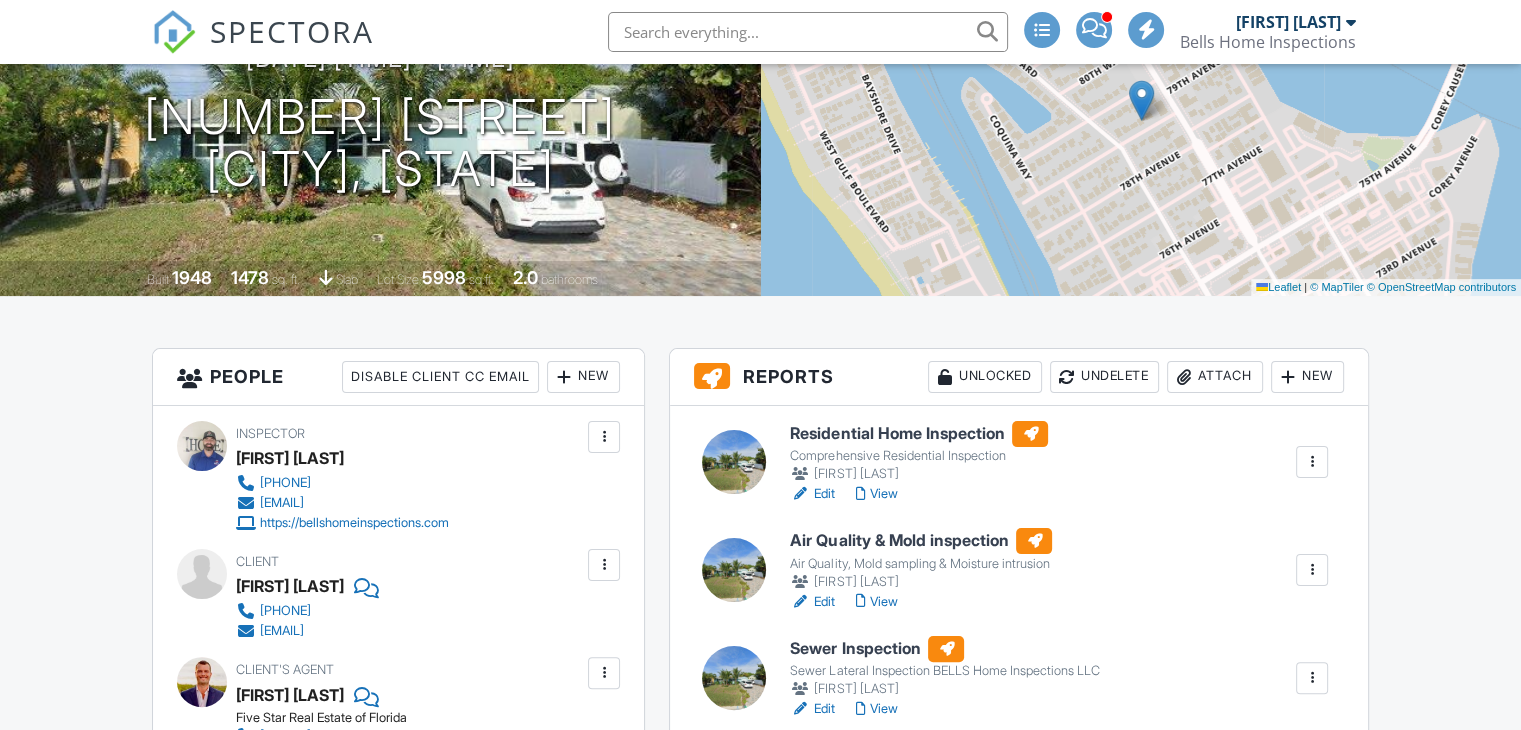 scroll, scrollTop: 300, scrollLeft: 0, axis: vertical 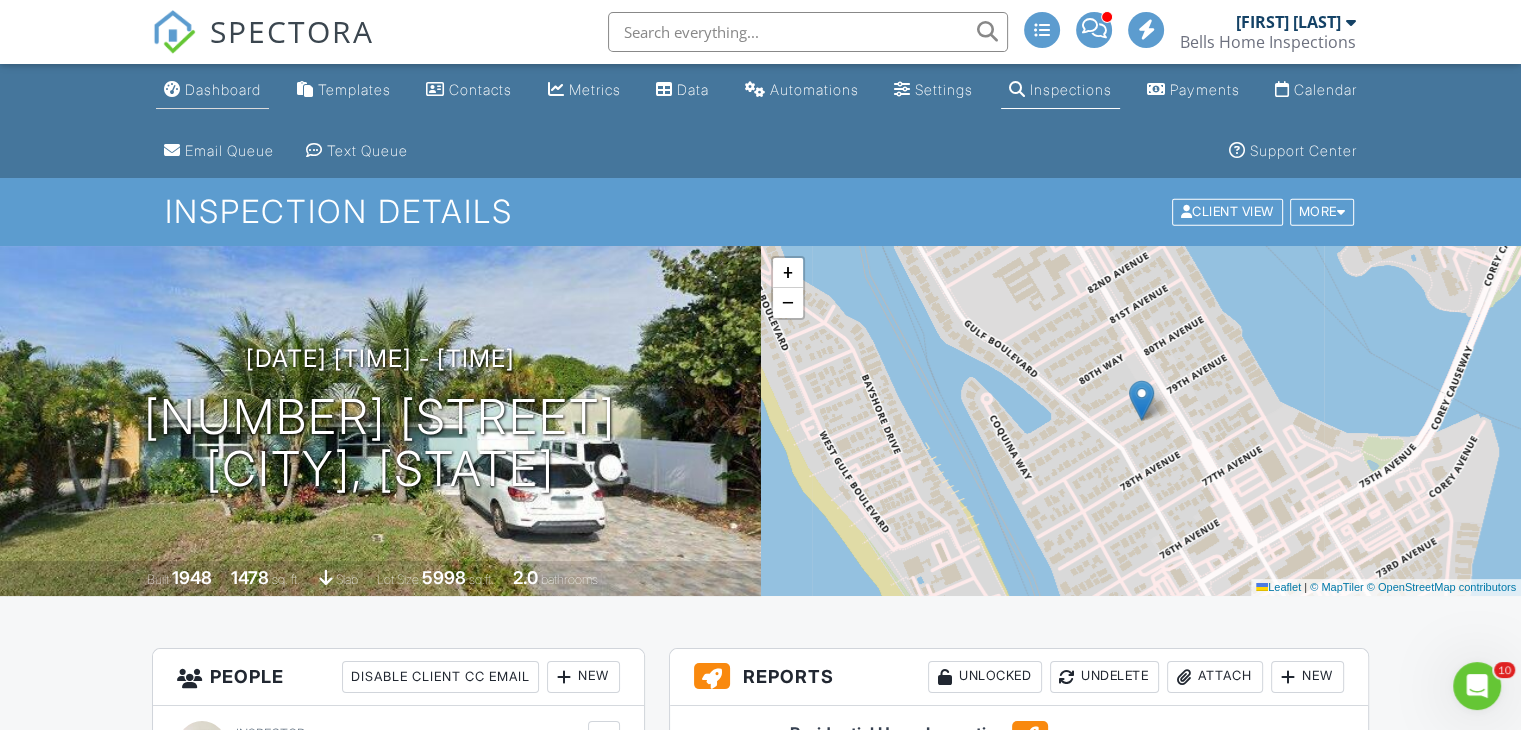 click on "Dashboard" at bounding box center [212, 90] 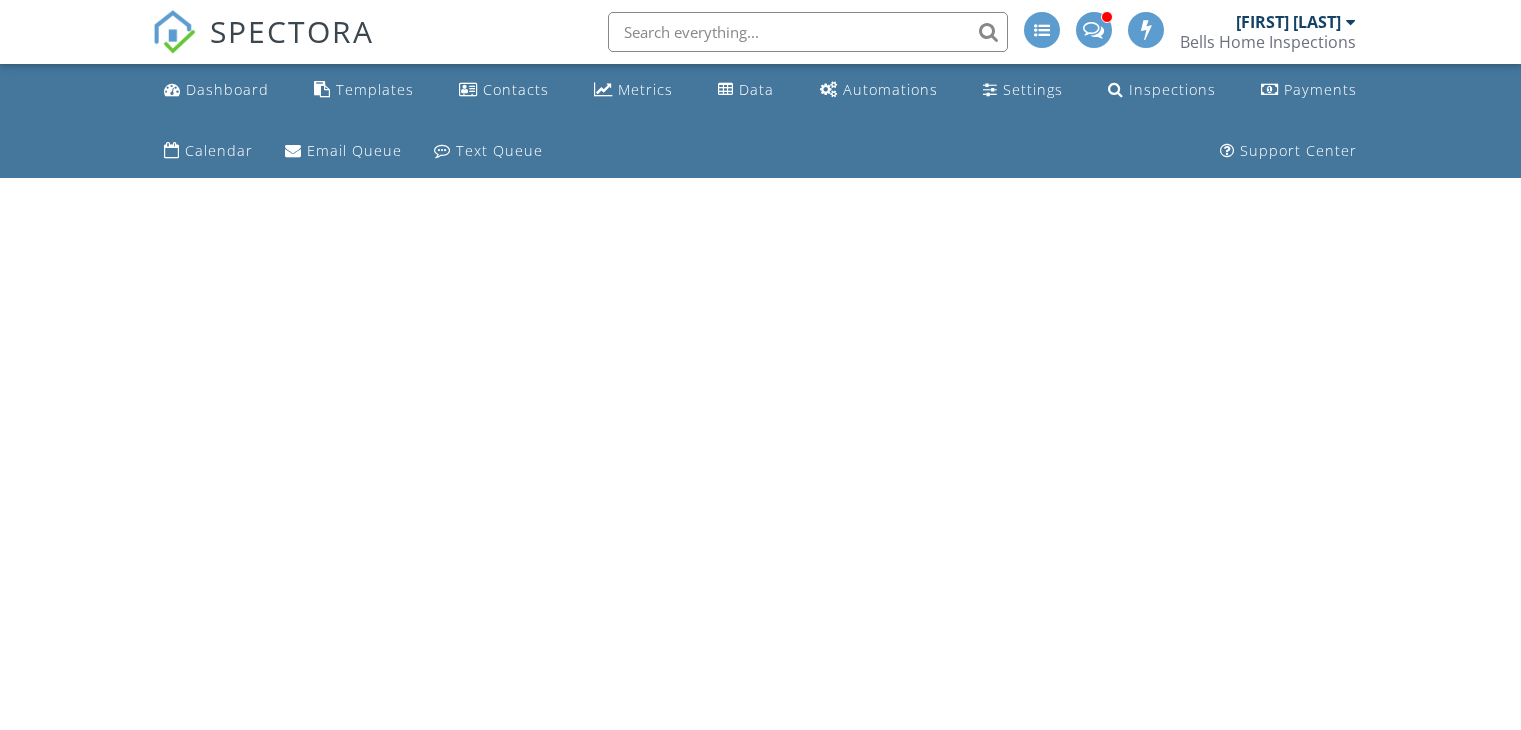 scroll, scrollTop: 0, scrollLeft: 0, axis: both 